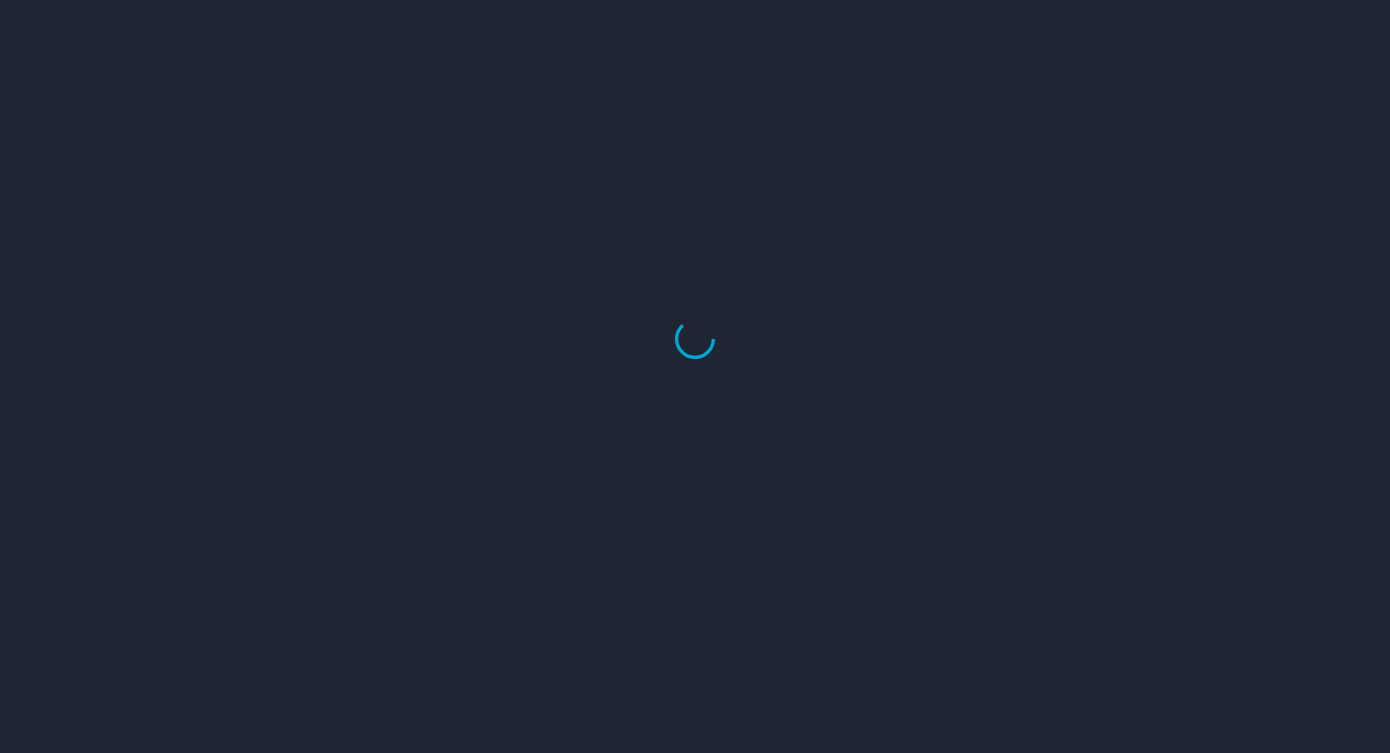 scroll, scrollTop: 0, scrollLeft: 0, axis: both 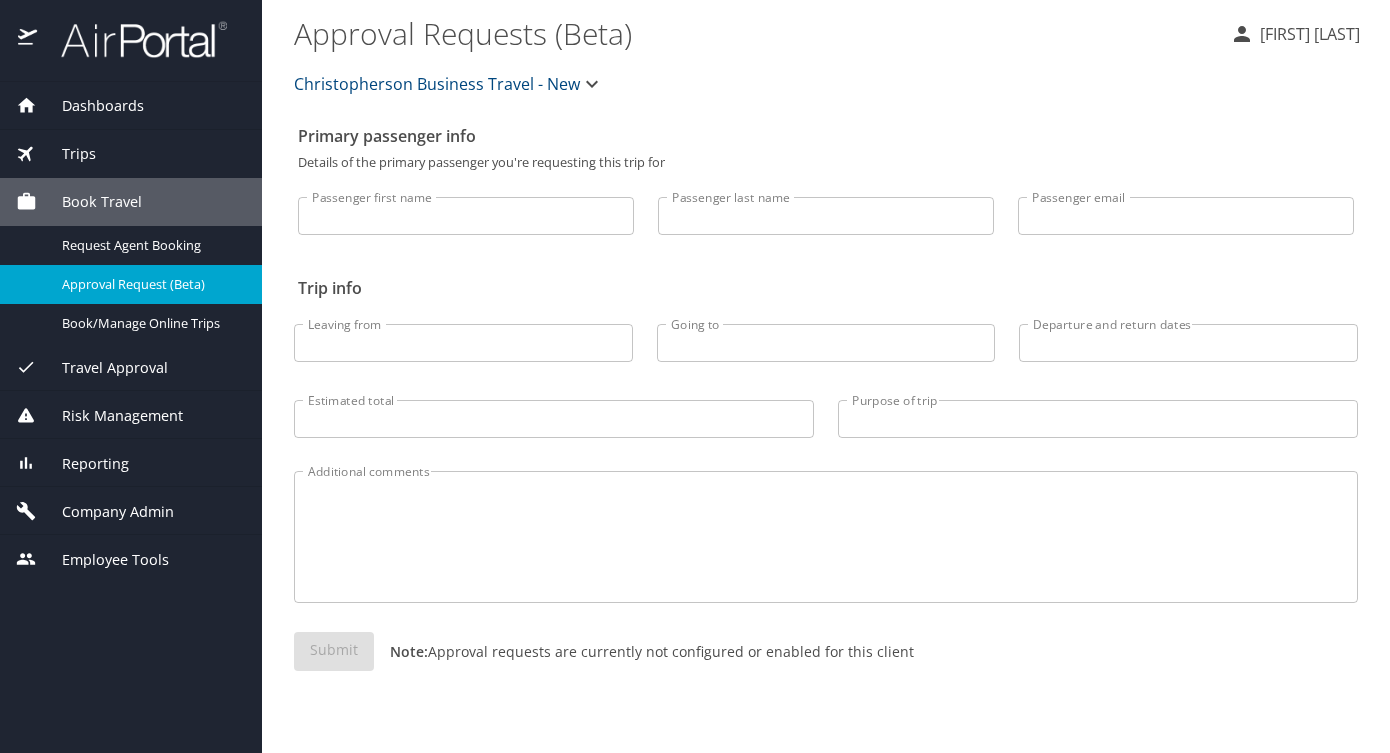 click on "Trips" at bounding box center [66, 154] 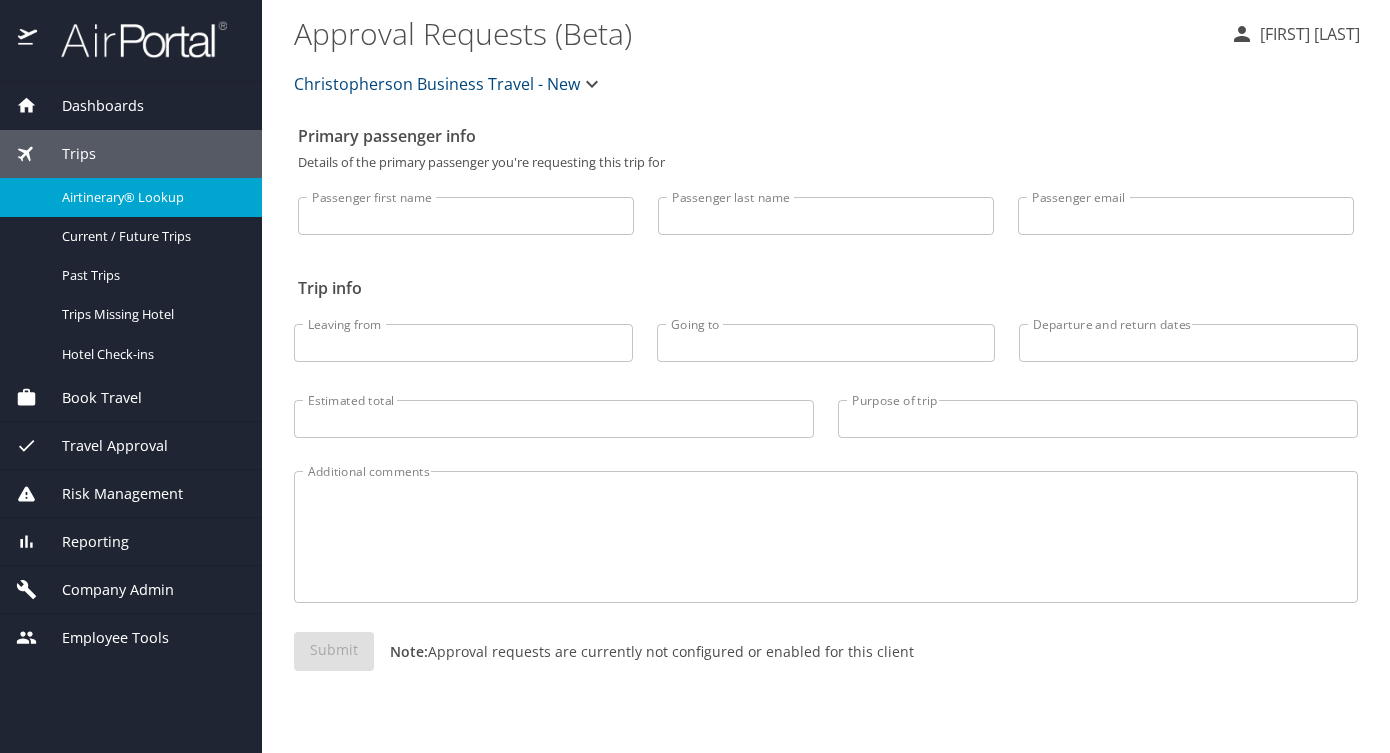 click on "Airtinerary® Lookup" at bounding box center (150, 197) 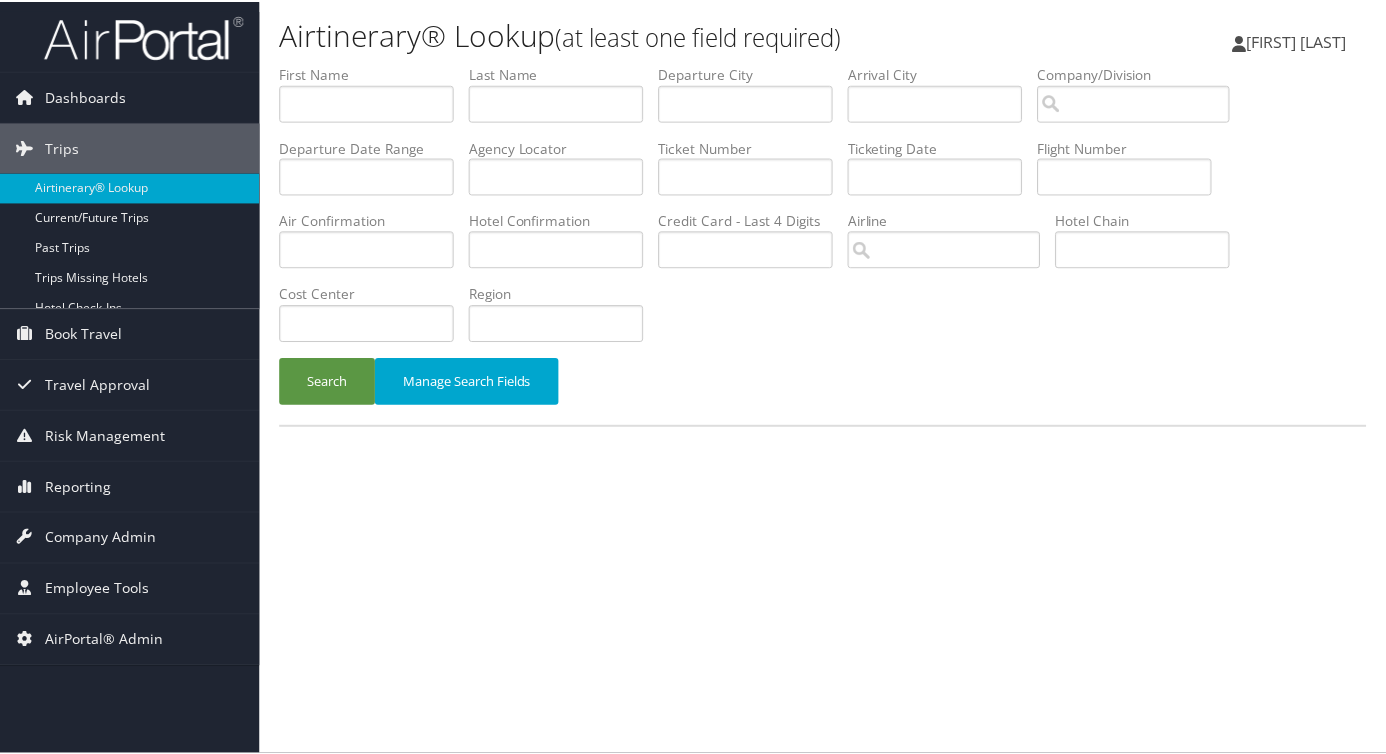 scroll, scrollTop: 0, scrollLeft: 0, axis: both 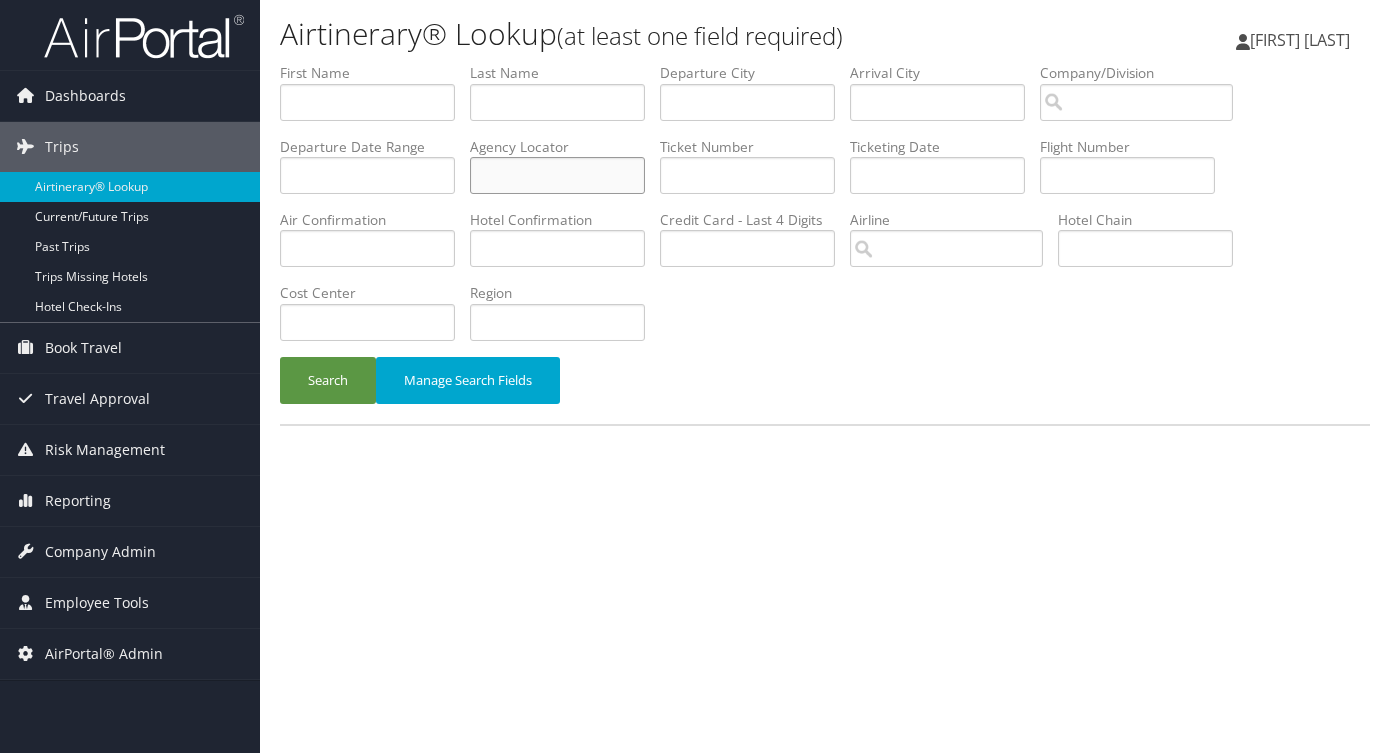 click at bounding box center [557, 175] 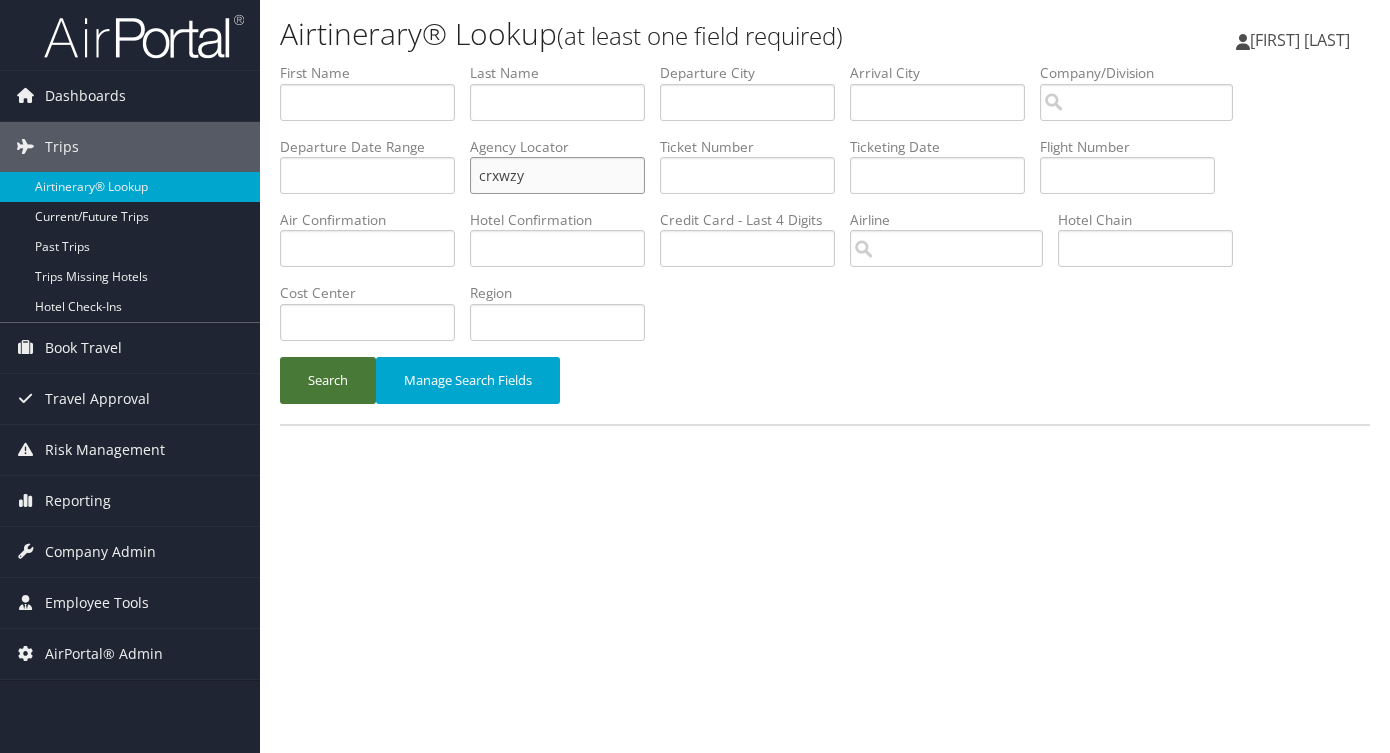 type on "crxwzy" 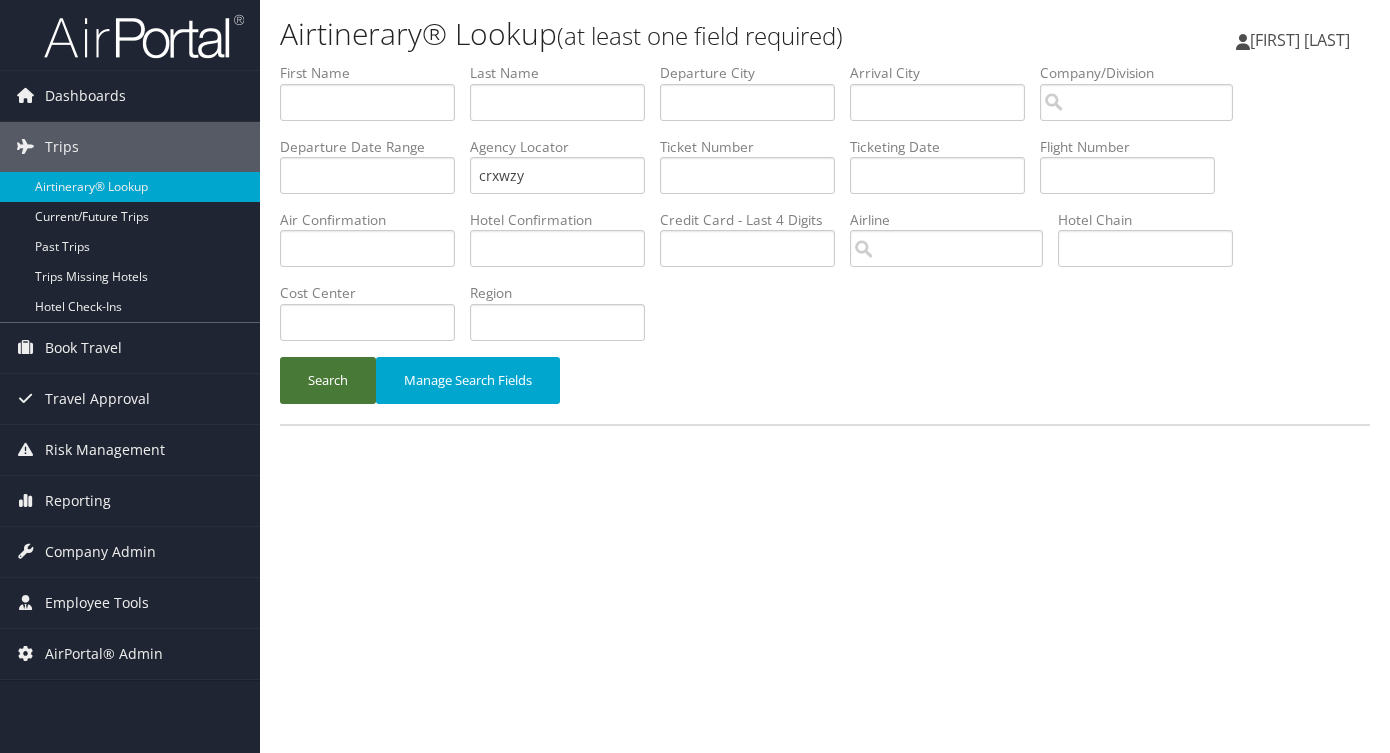 click on "Search" at bounding box center (328, 380) 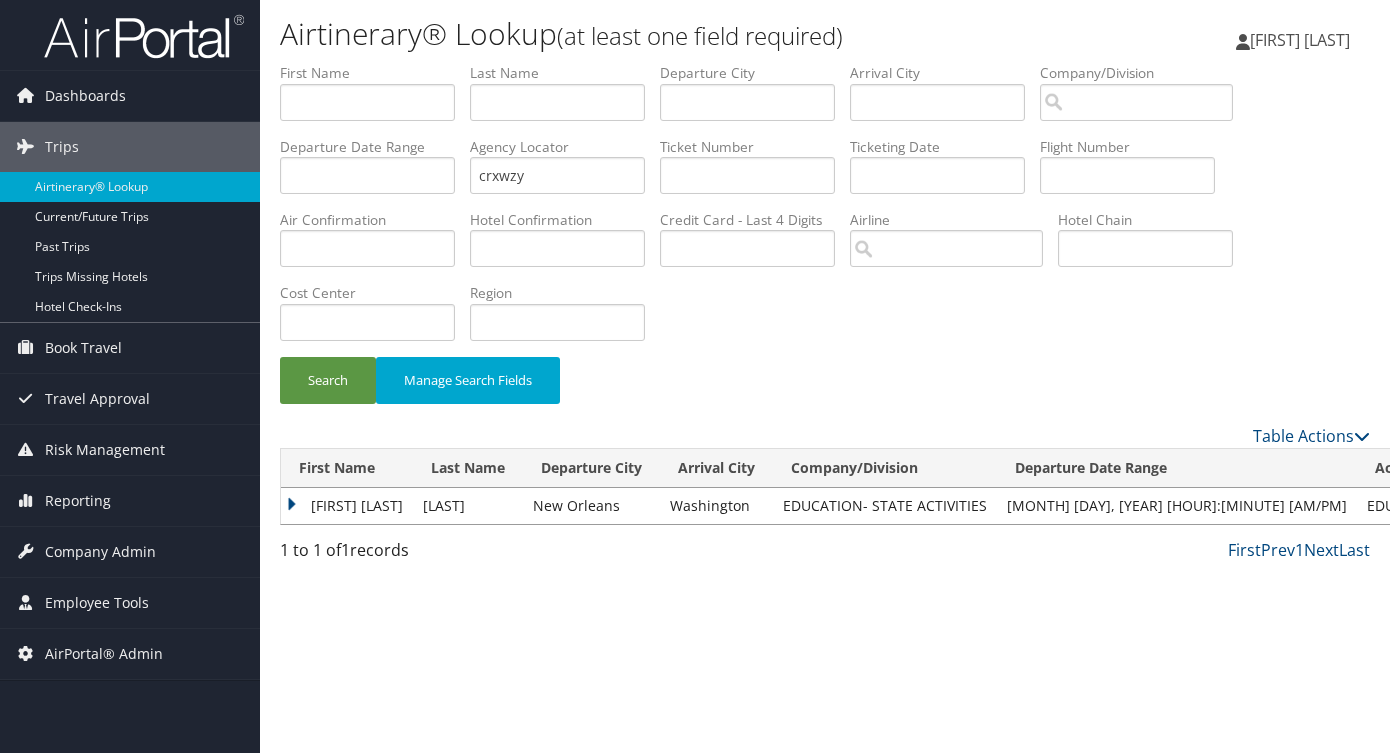 click on "SHELIA YVETTE" at bounding box center (347, 506) 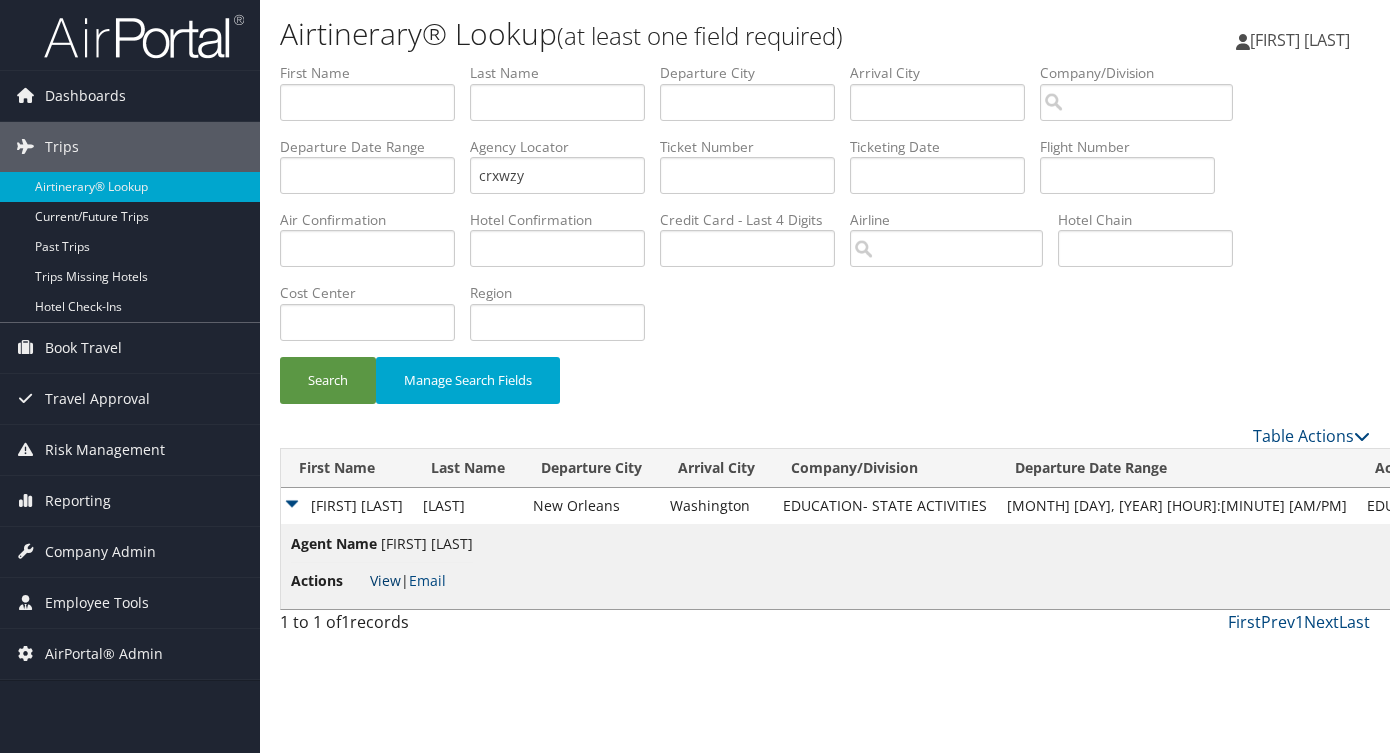 click on "View" at bounding box center (385, 580) 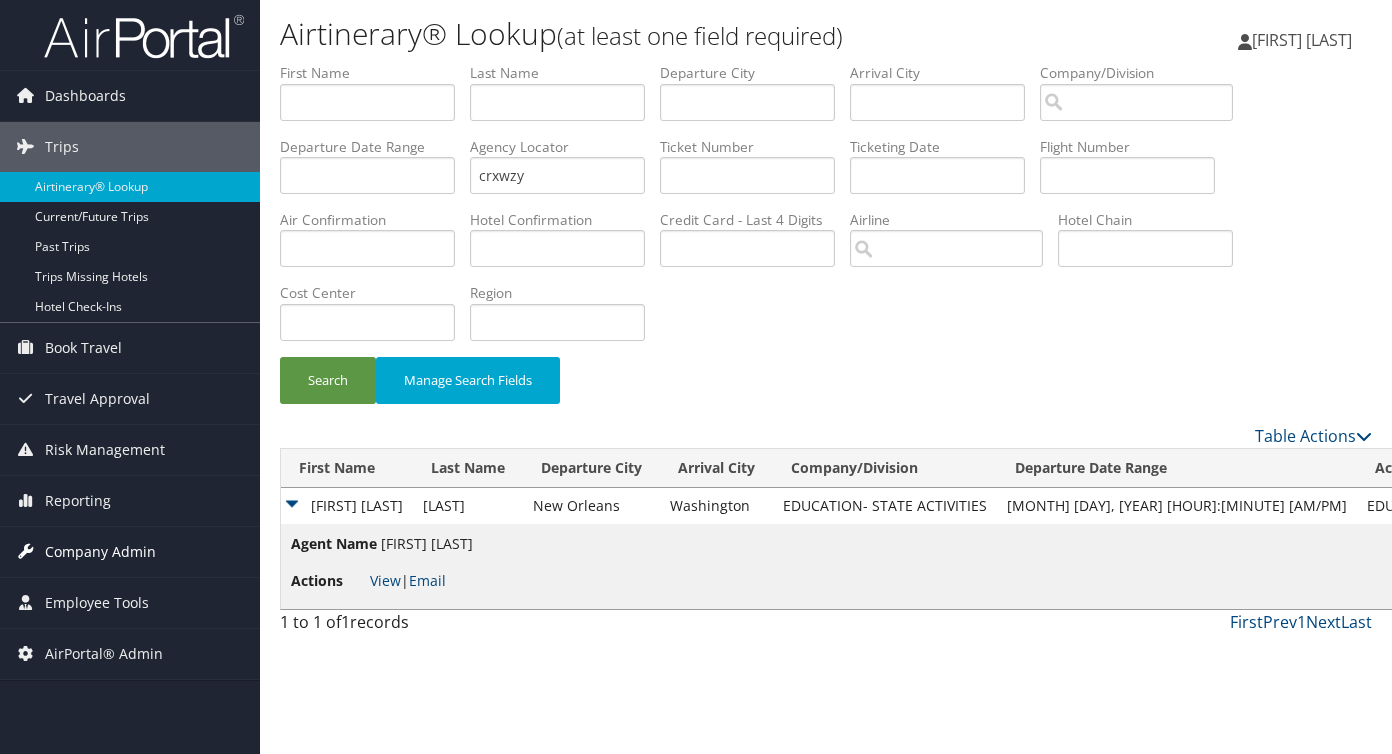 click on "Company Admin" at bounding box center [100, 552] 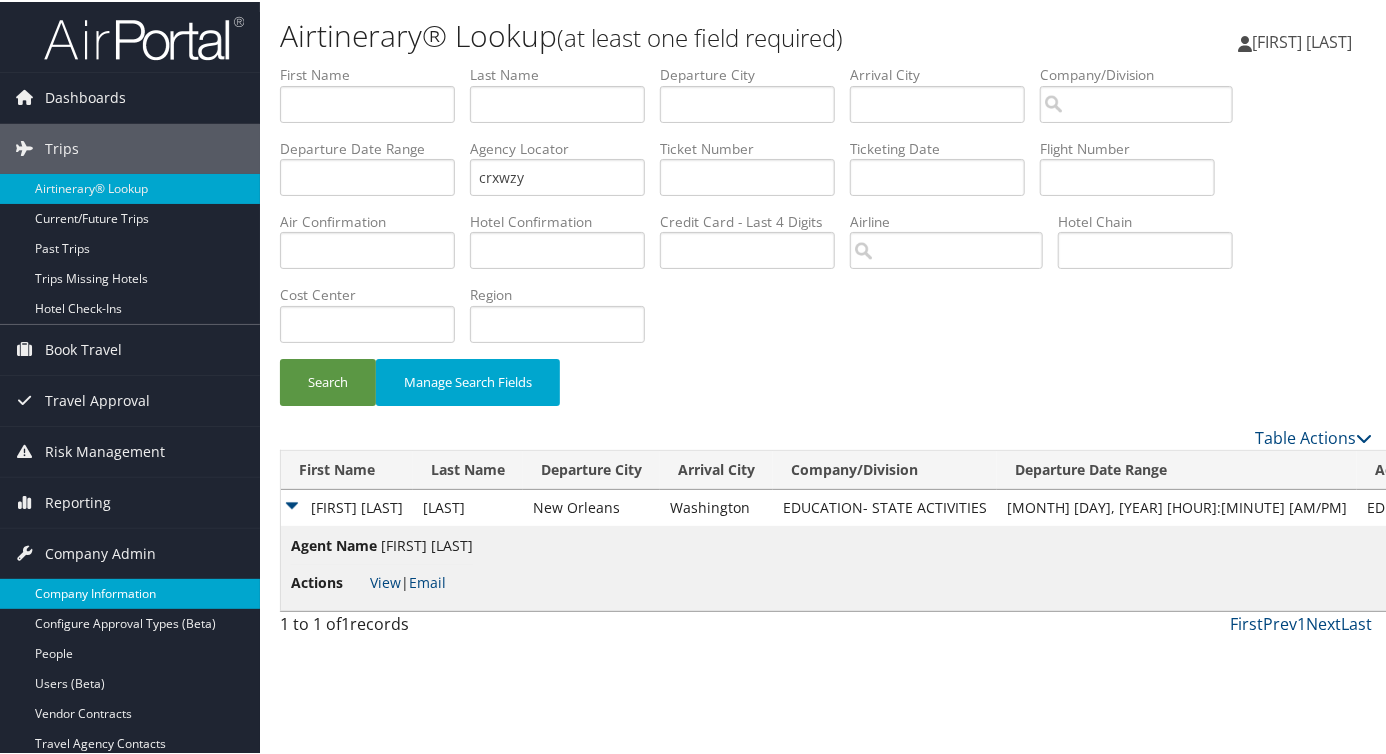 click on "Company Information" at bounding box center [130, 592] 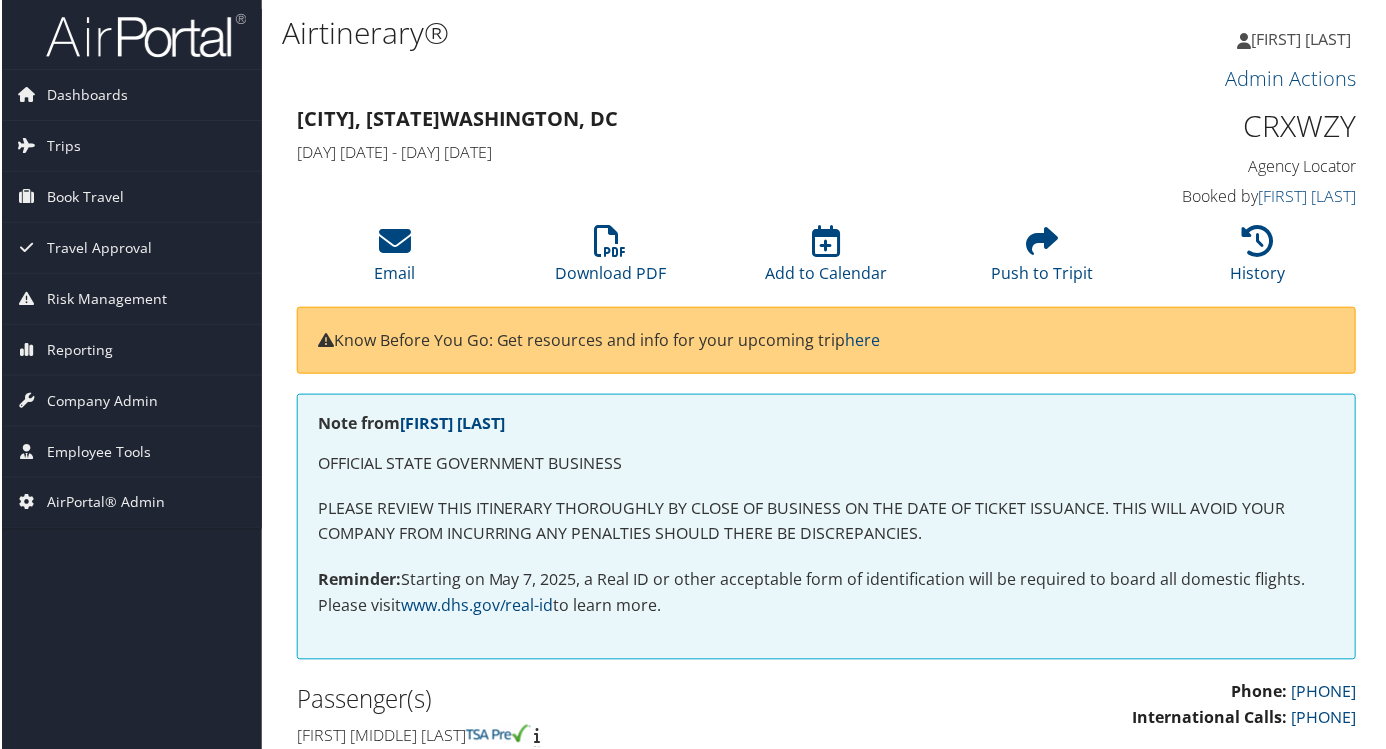 scroll, scrollTop: 0, scrollLeft: 0, axis: both 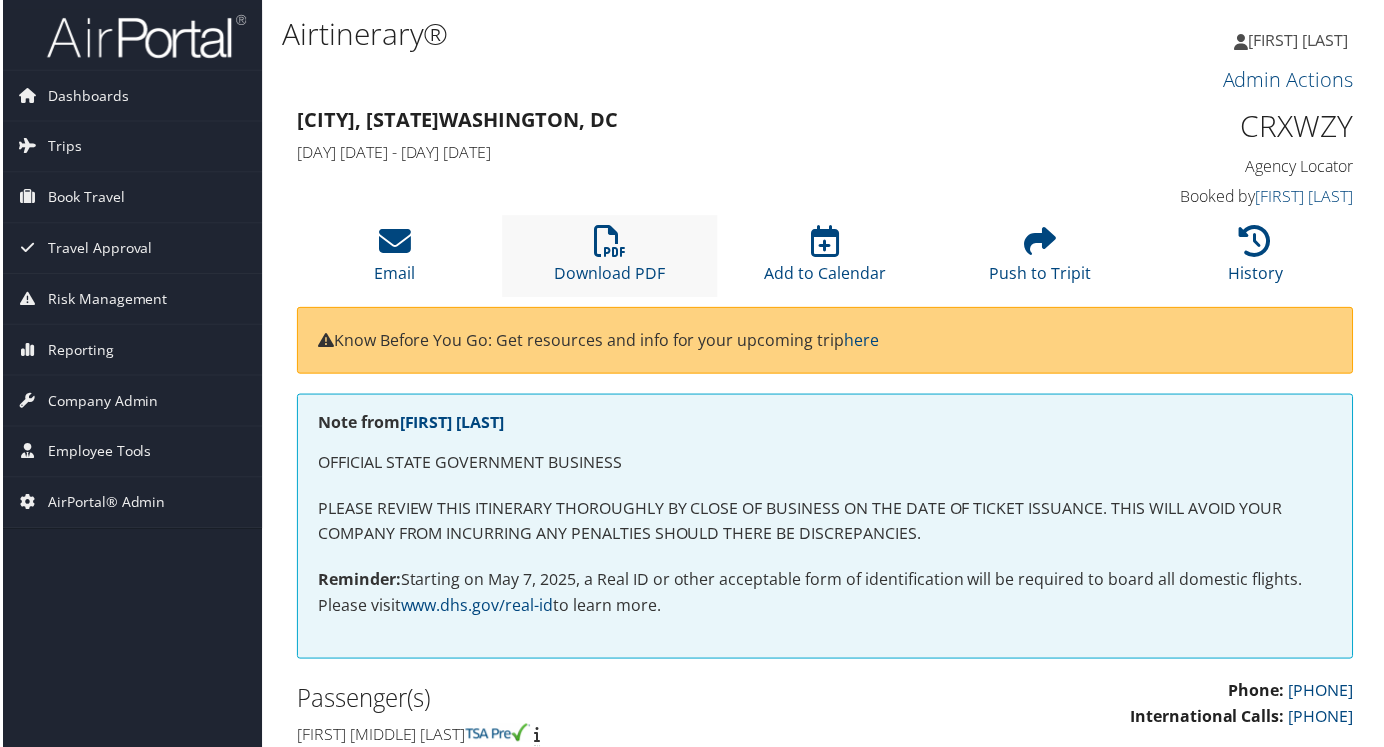 click on "Download PDF" at bounding box center (609, 256) 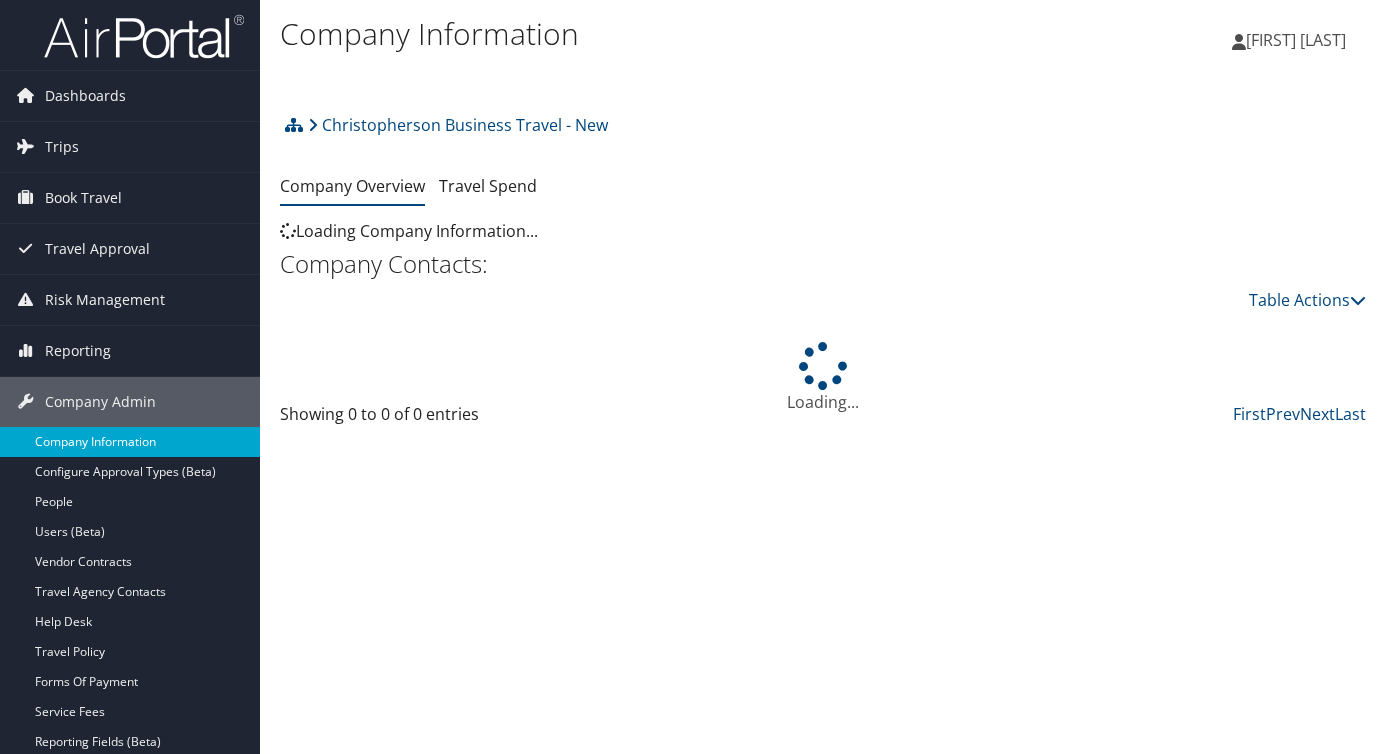 scroll, scrollTop: 0, scrollLeft: 0, axis: both 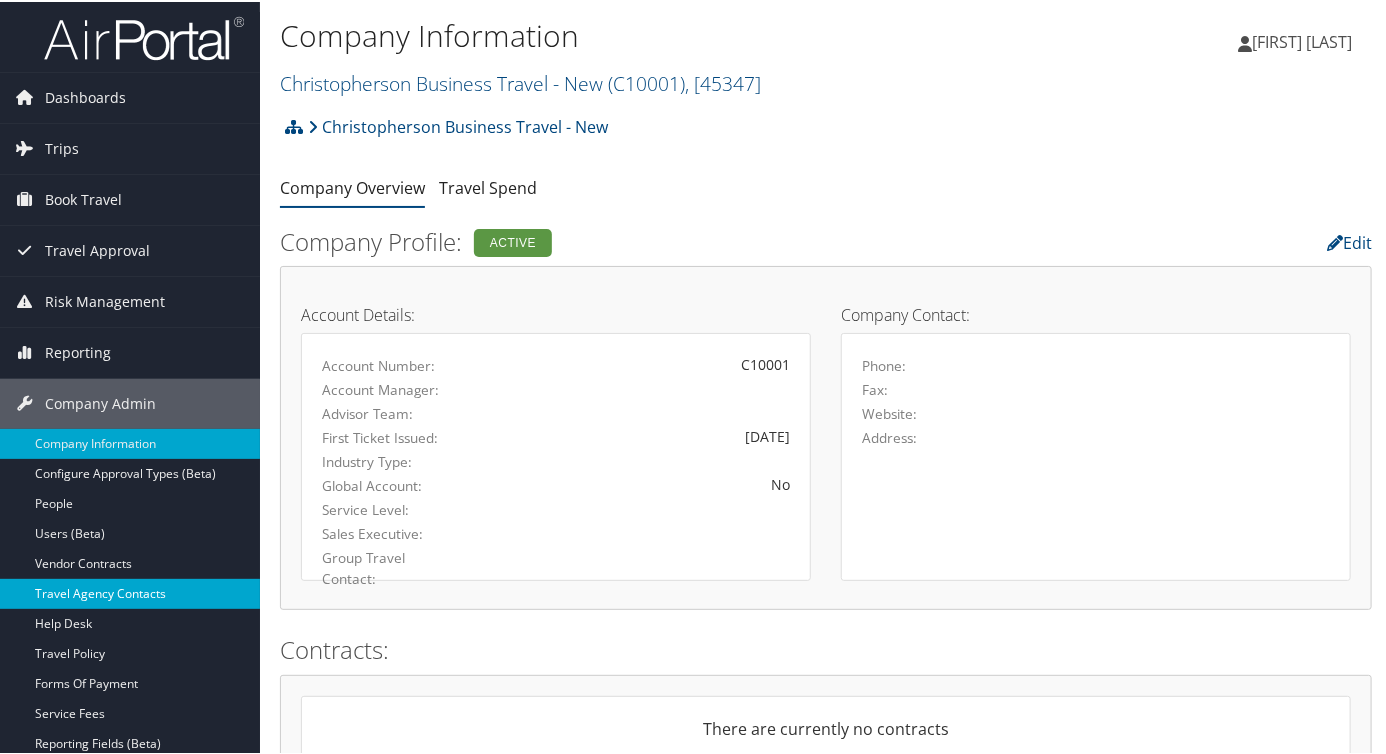 click on "Travel Agency Contacts" at bounding box center (130, 592) 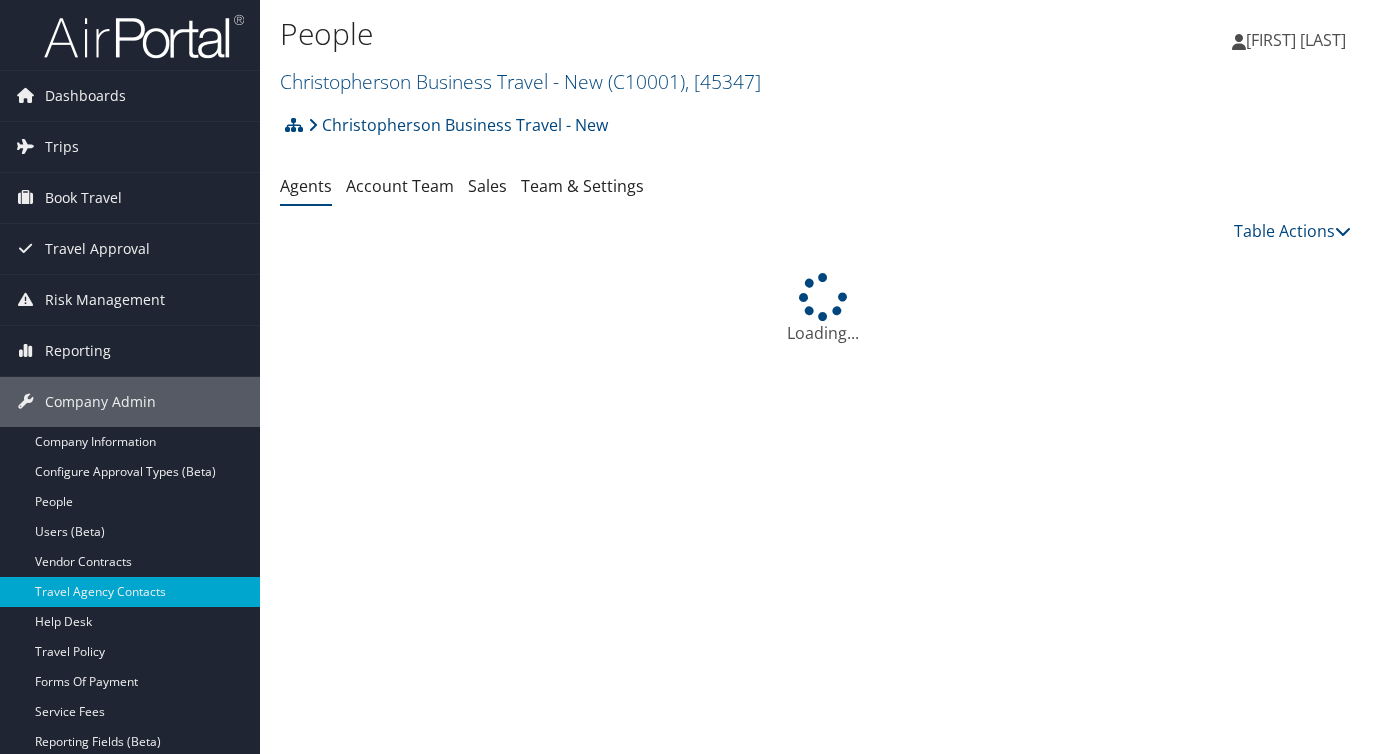 scroll, scrollTop: 0, scrollLeft: 0, axis: both 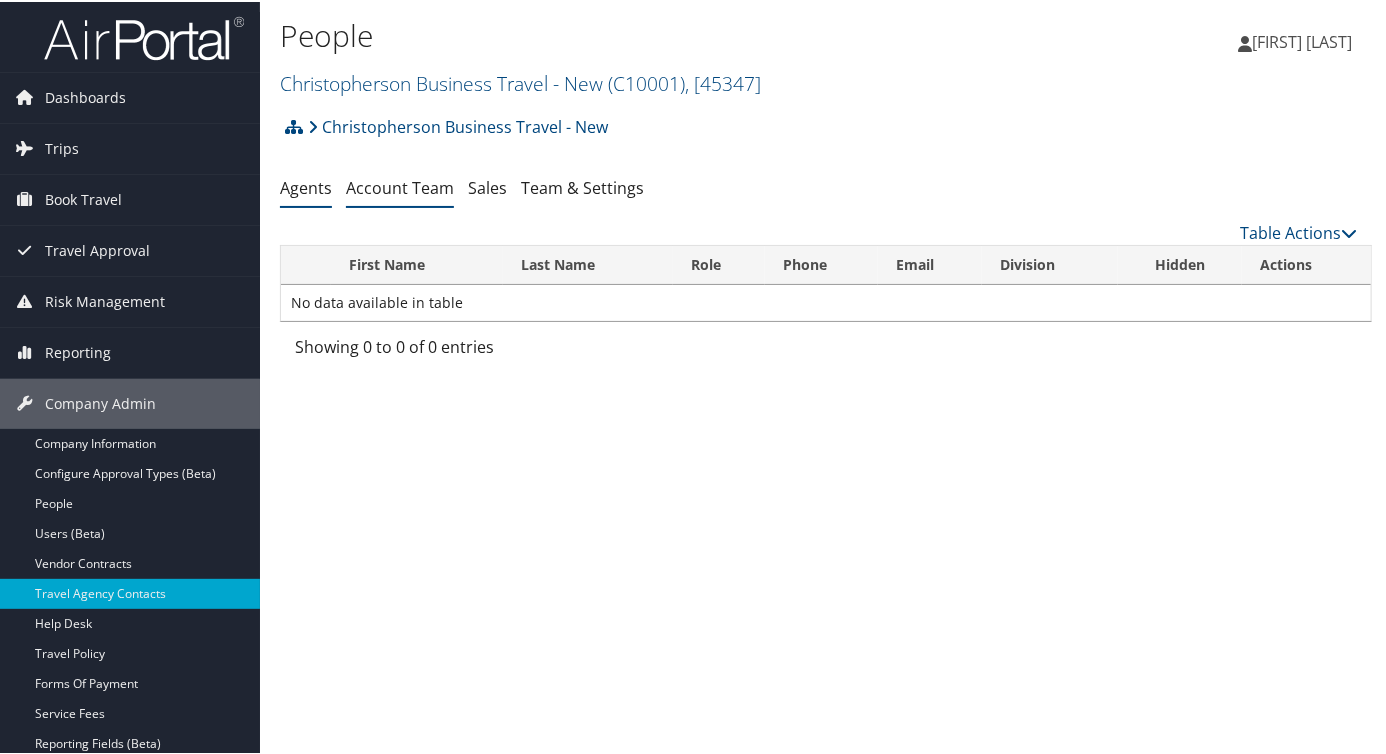 click on "Account Team" at bounding box center [400, 186] 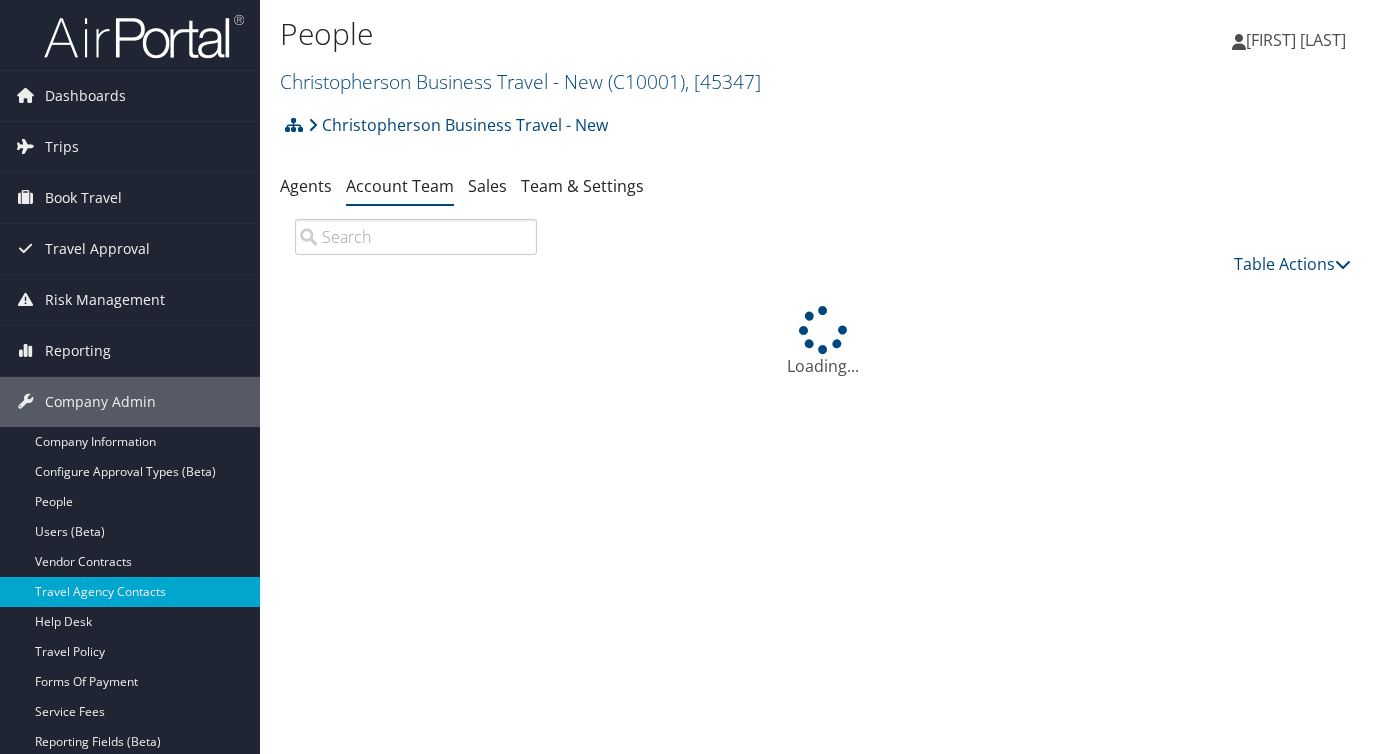 scroll, scrollTop: 0, scrollLeft: 0, axis: both 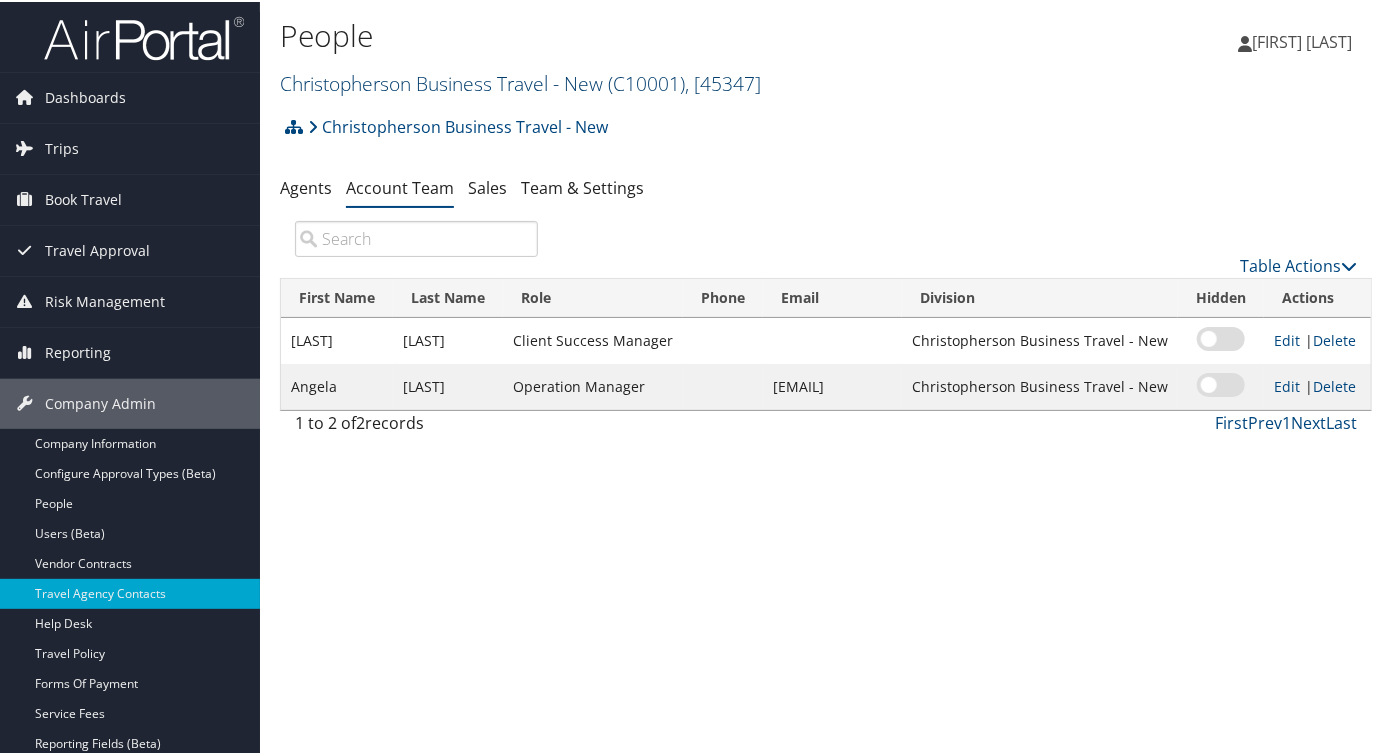 click on "Christopherson Business Travel - New   ( C10001 )  , [ 45347 ]" at bounding box center [520, 81] 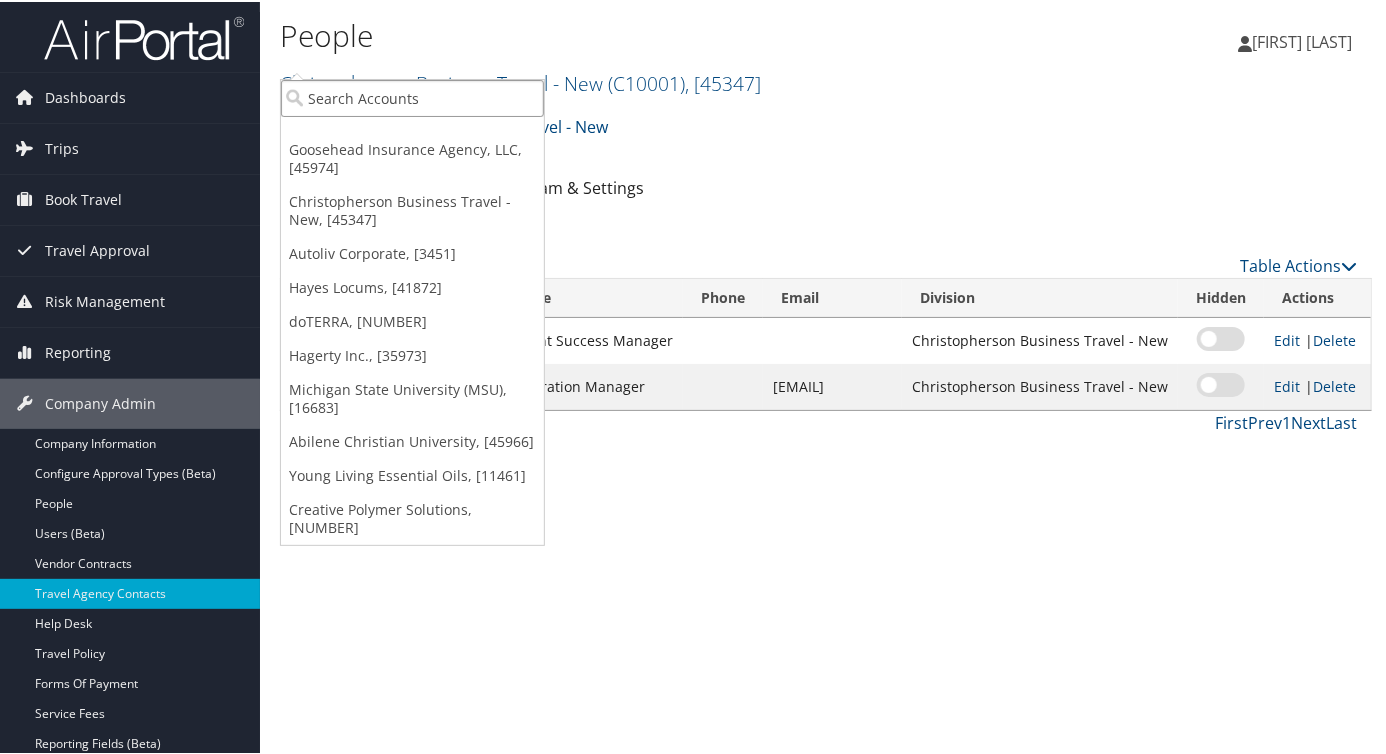 click at bounding box center (412, 96) 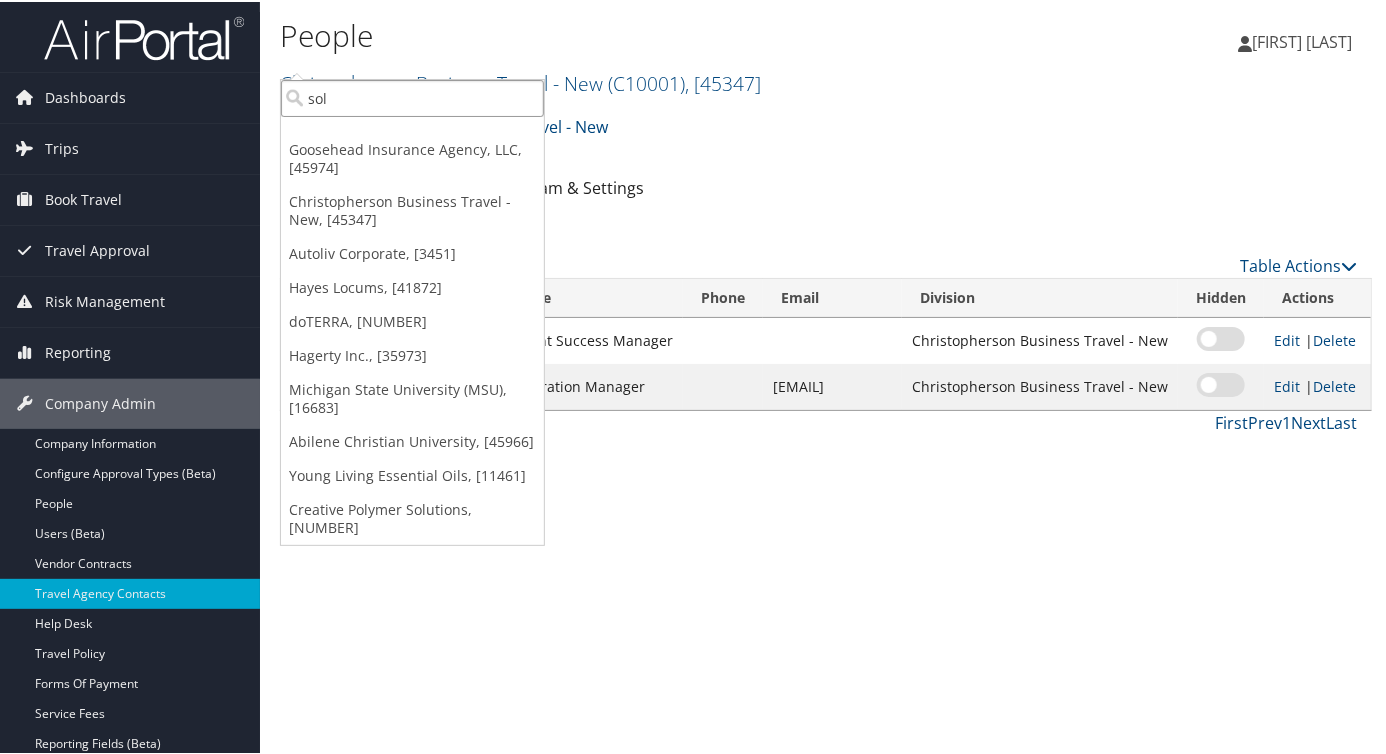 type on "sola" 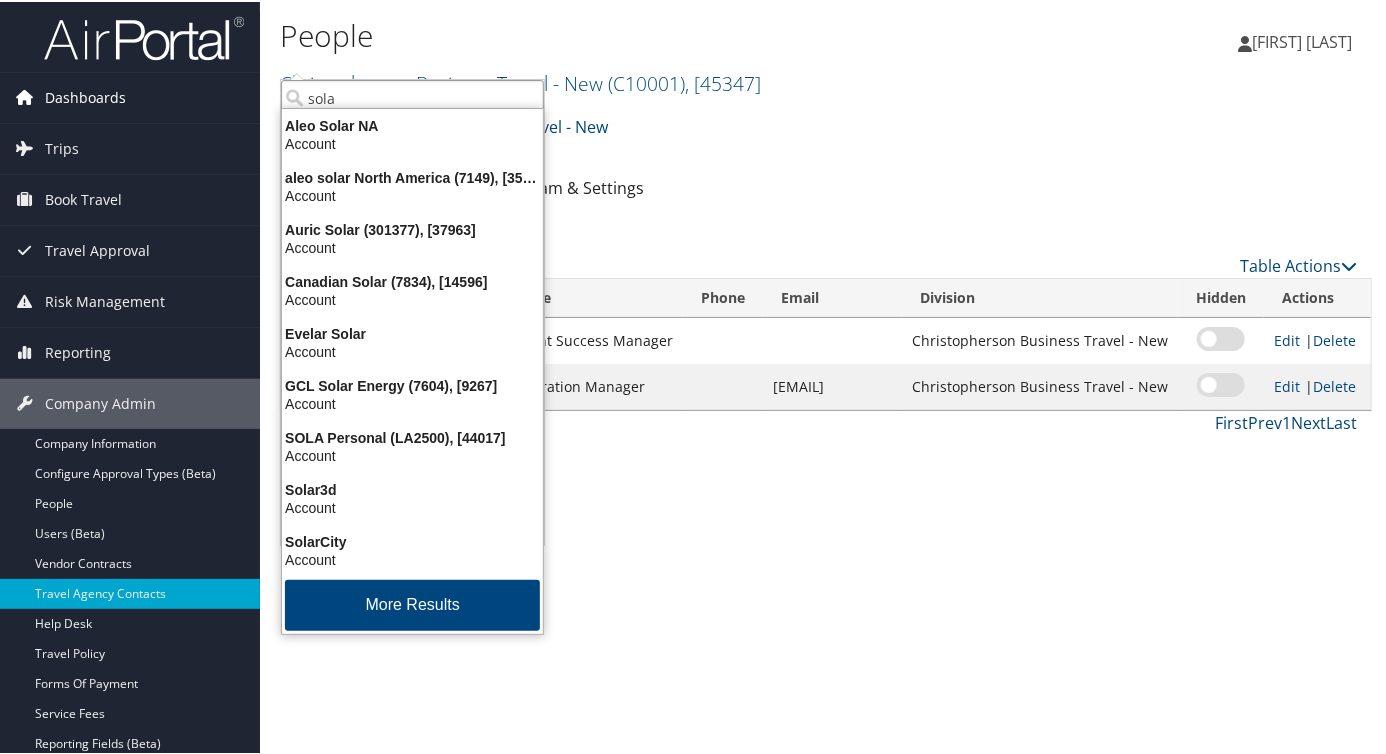 drag, startPoint x: 360, startPoint y: 93, endPoint x: 180, endPoint y: 83, distance: 180.27756 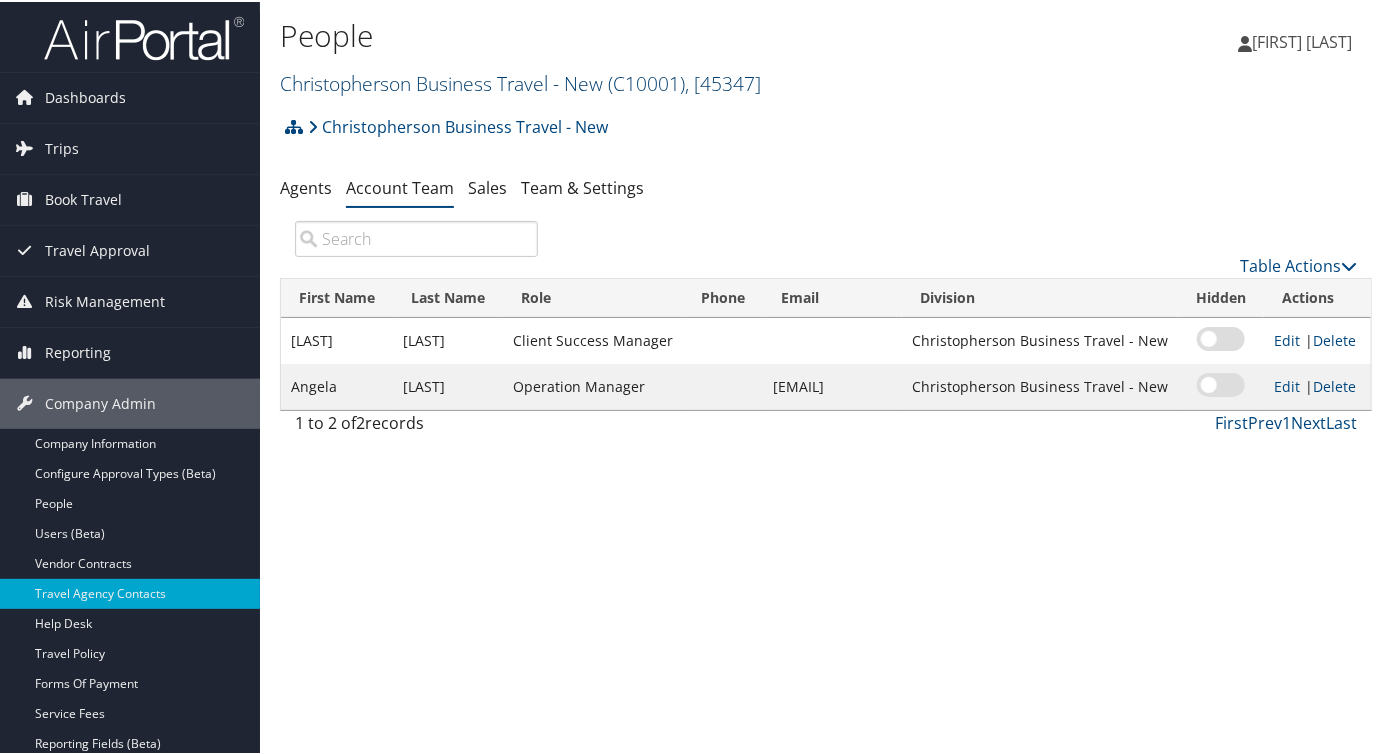 click on "Christopherson Business Travel - New   ( C10001 )  , [ 45347 ]" at bounding box center [520, 81] 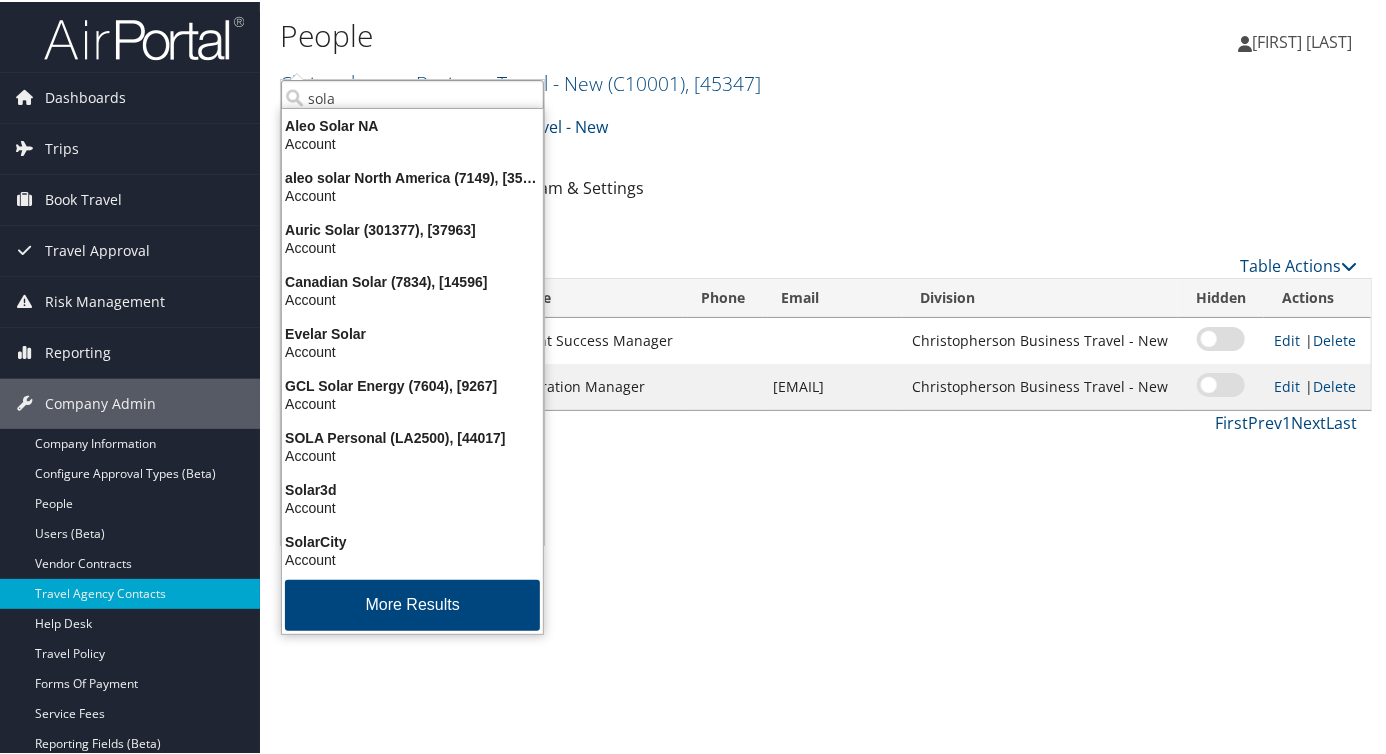 drag, startPoint x: 353, startPoint y: 86, endPoint x: 270, endPoint y: 86, distance: 83 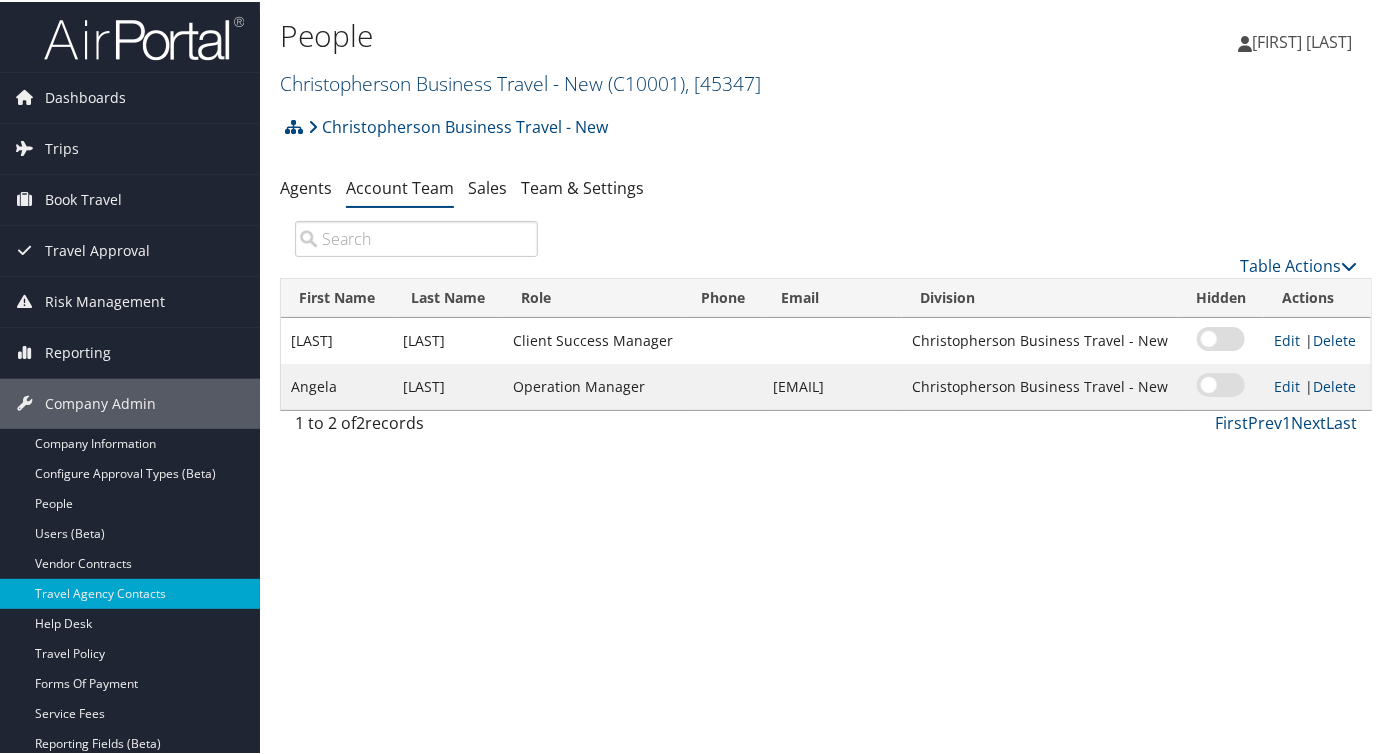 click on "Christopherson Business Travel - New   ( C10001 )  , [ 45347 ]" at bounding box center [520, 81] 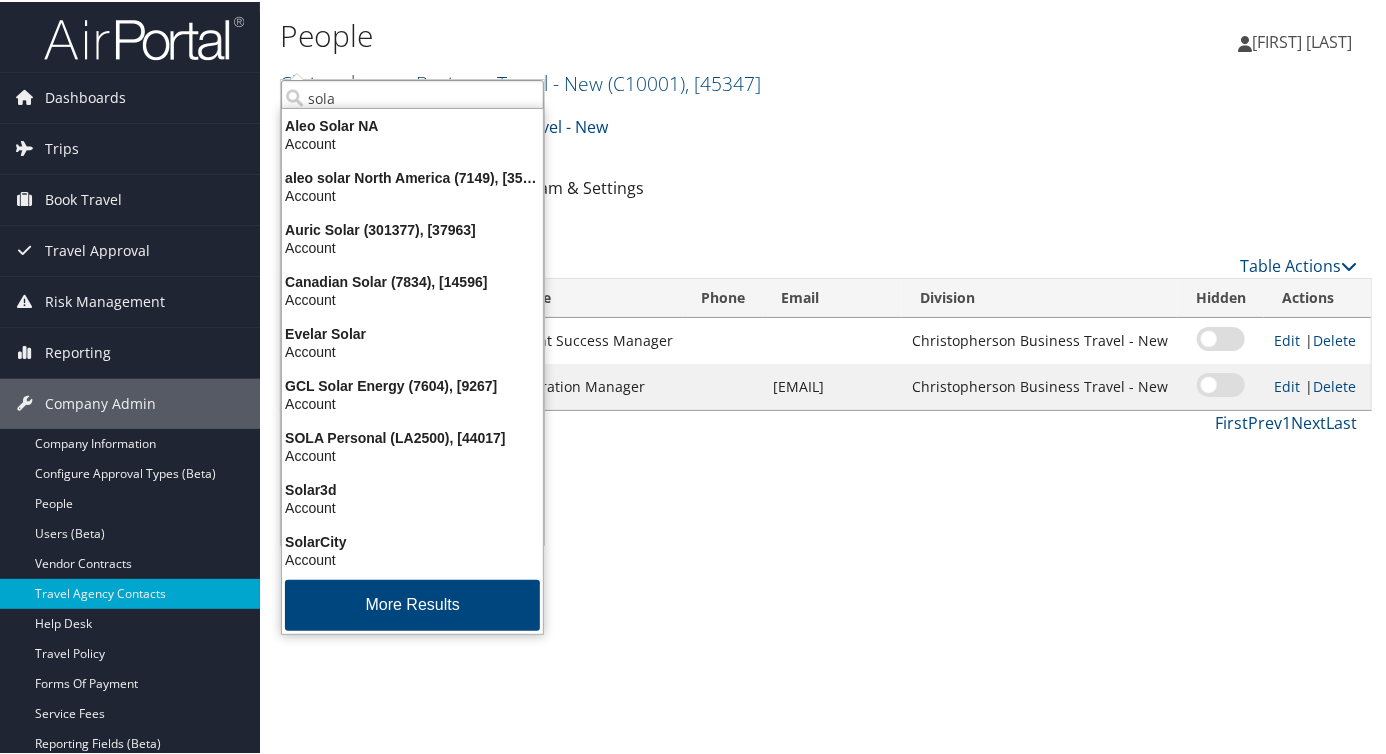 drag, startPoint x: 337, startPoint y: 93, endPoint x: 263, endPoint y: 93, distance: 74 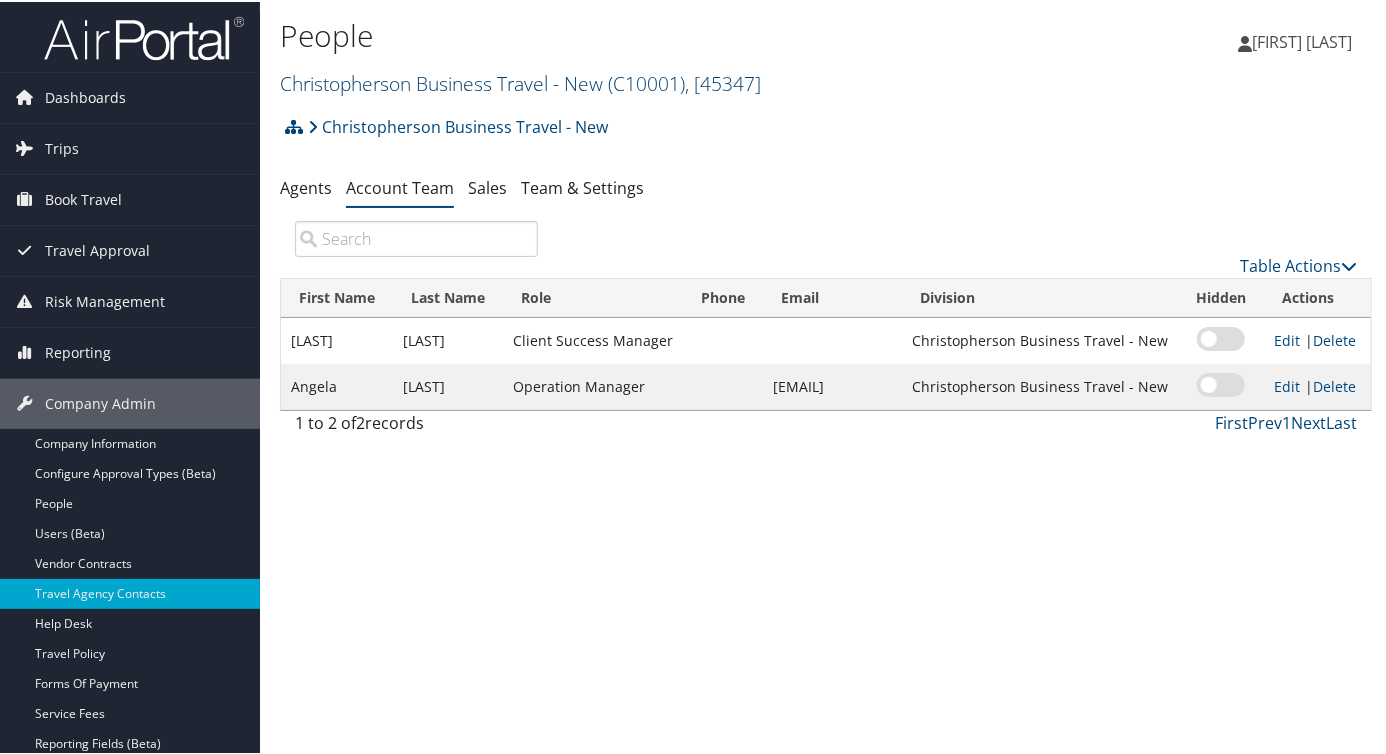 click on "Christopherson Business Travel - New   ( C10001 )  , [ 45347 ]" at bounding box center (520, 81) 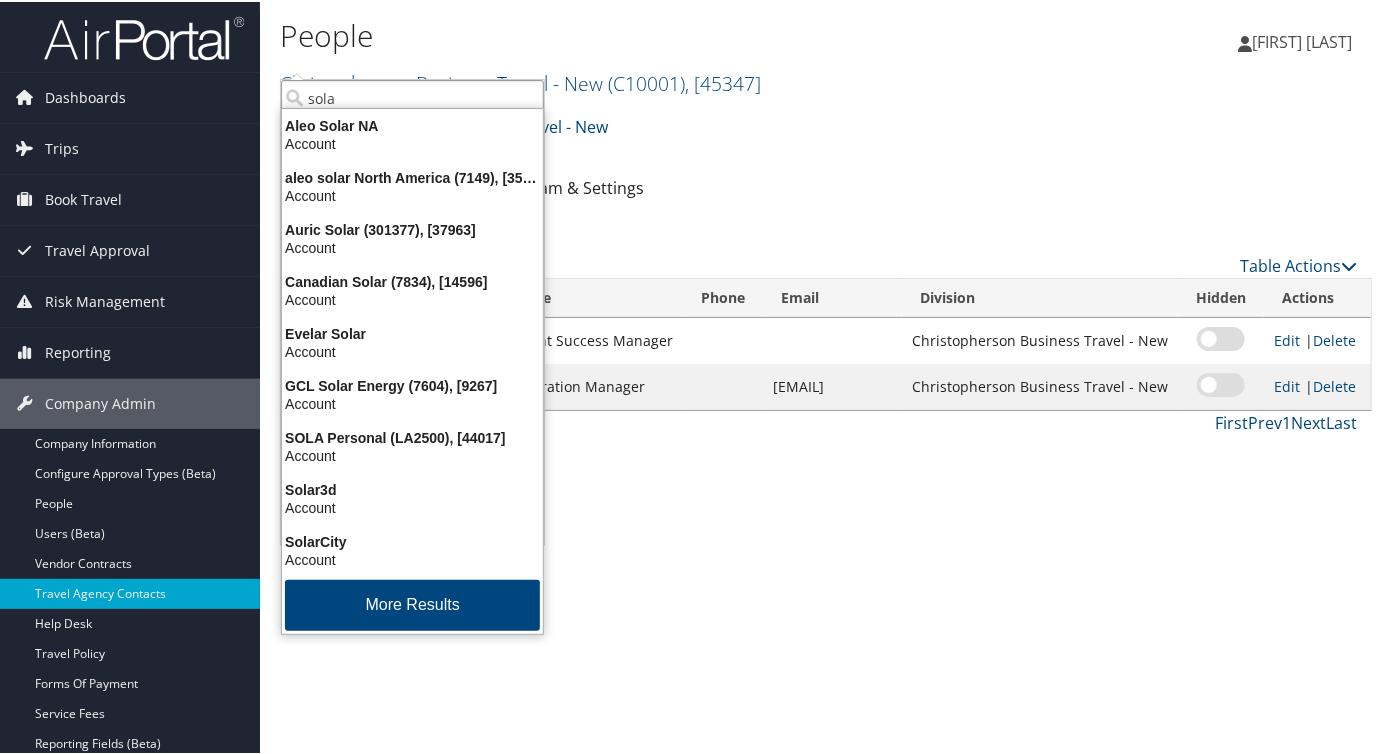 click on "sola" at bounding box center [412, 96] 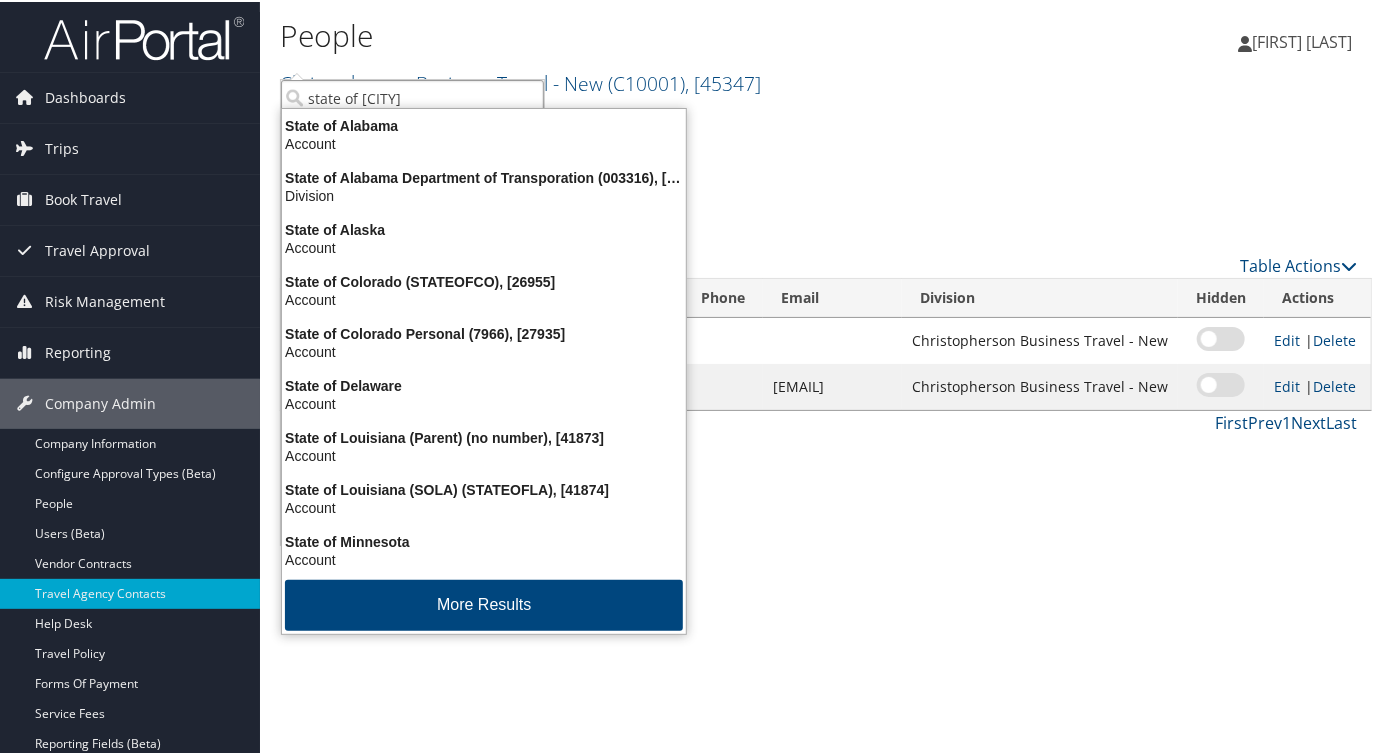 type on "state of [CITY]" 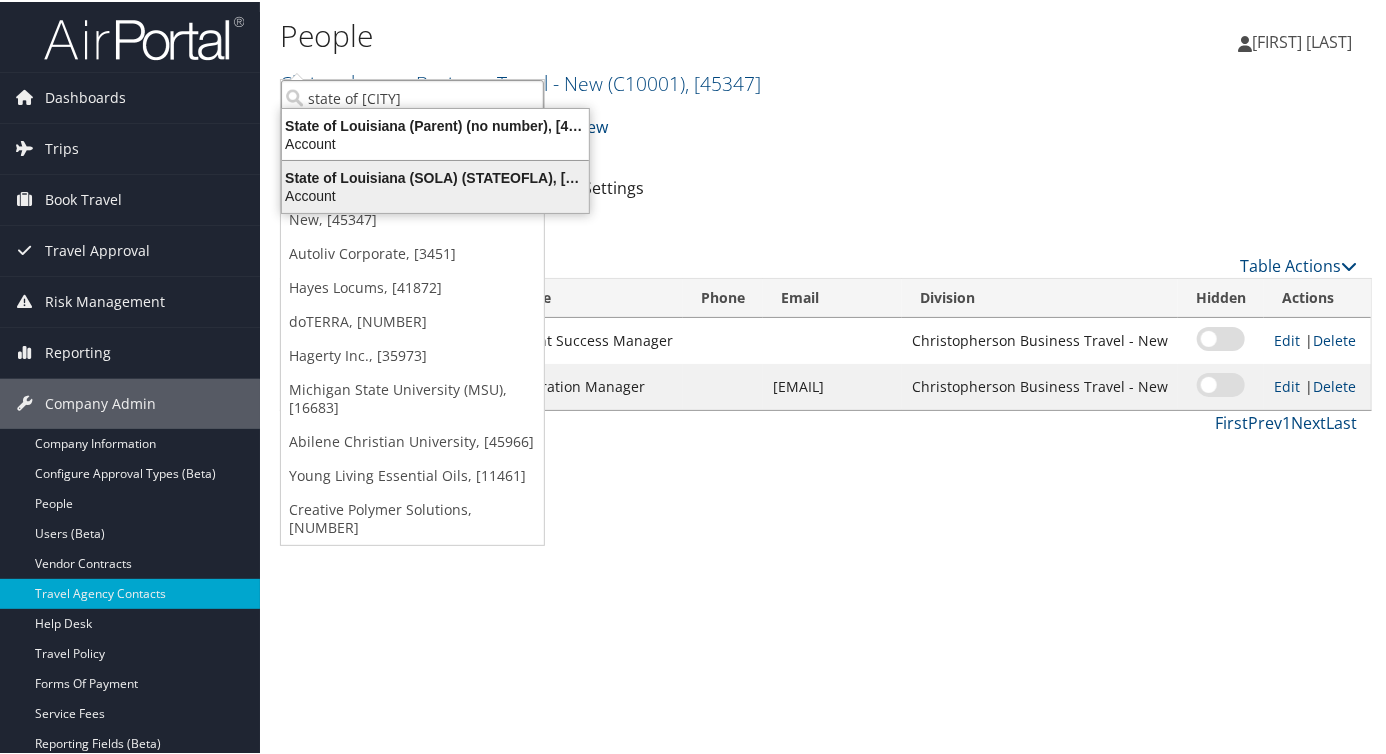 click on "Account" at bounding box center (435, 194) 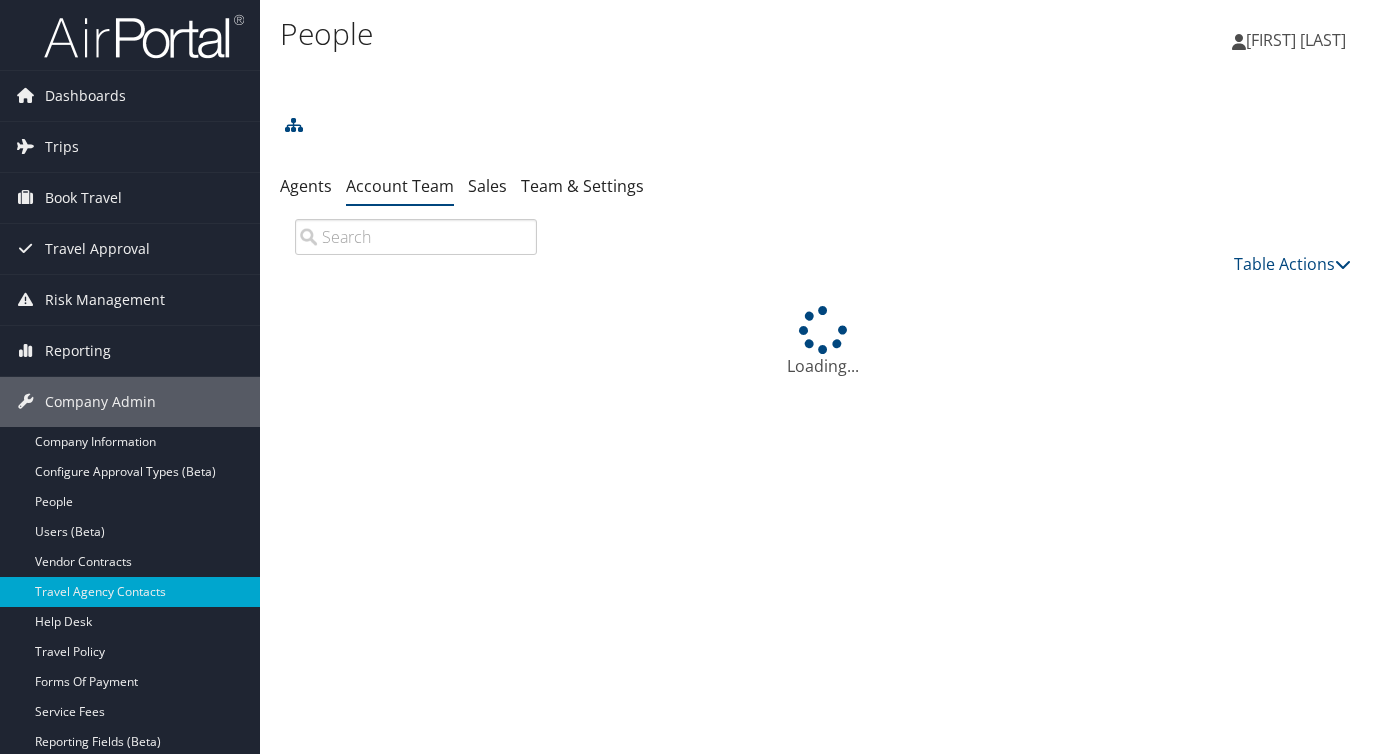 scroll, scrollTop: 0, scrollLeft: 0, axis: both 